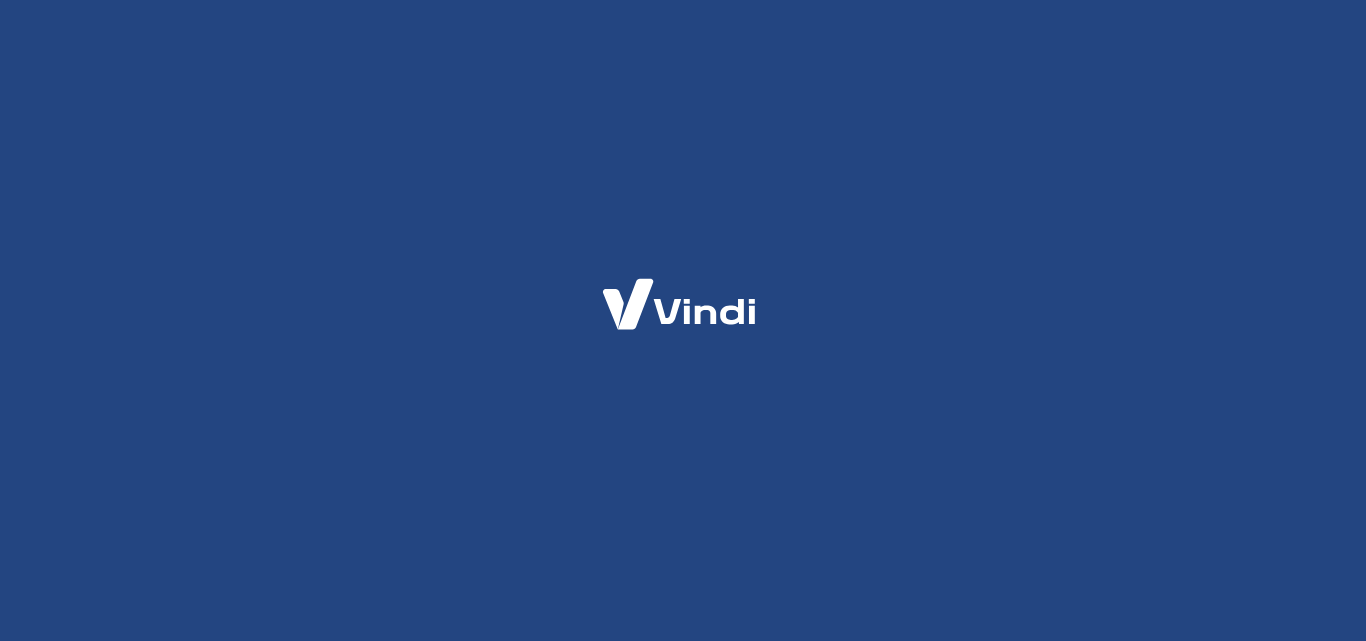 scroll, scrollTop: 0, scrollLeft: 0, axis: both 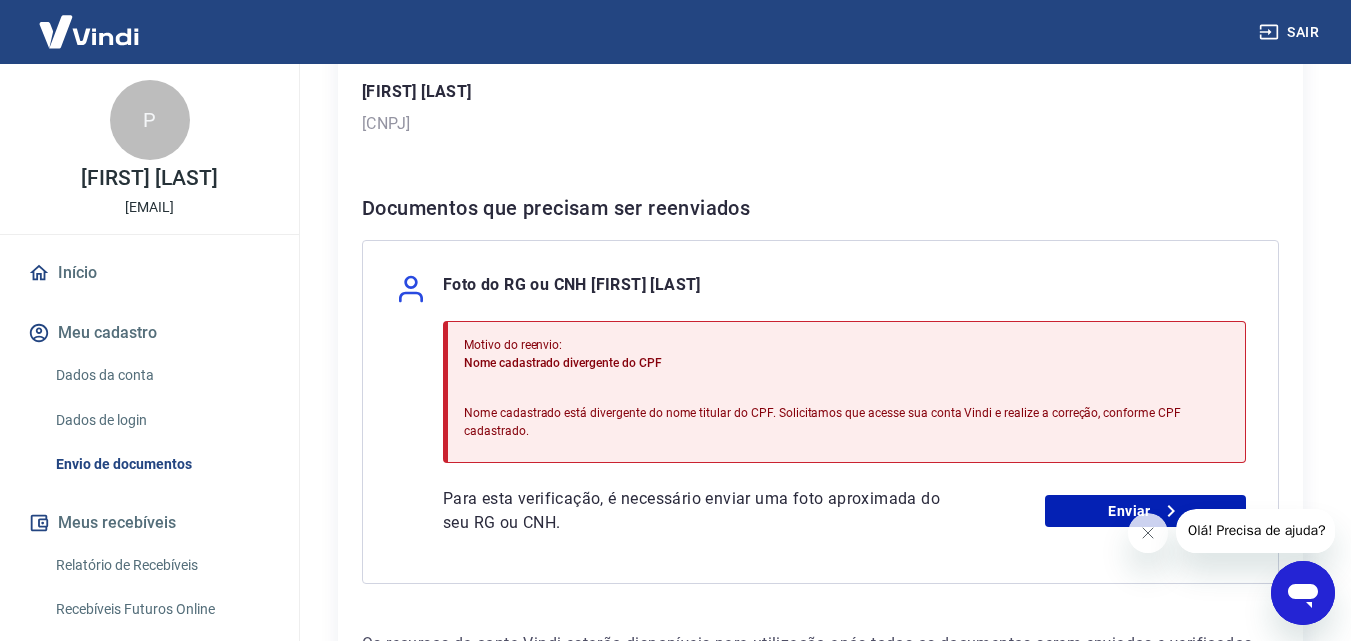 click on "Dados da conta" at bounding box center [161, 375] 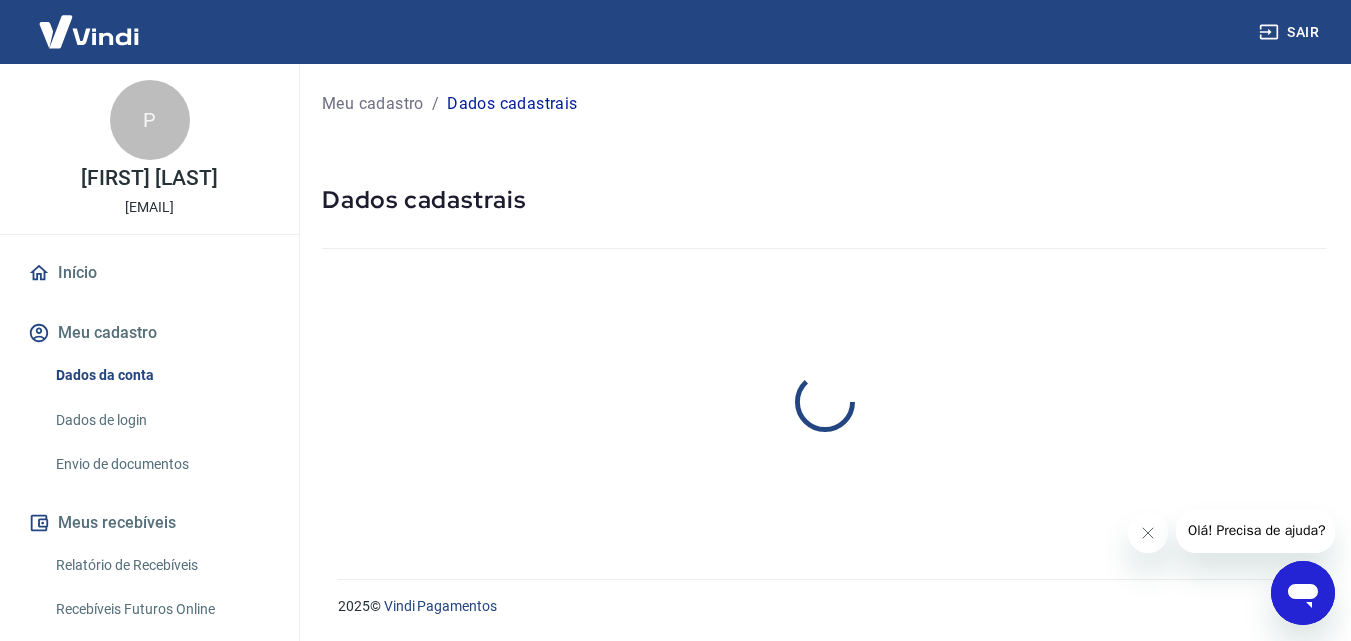 scroll, scrollTop: 0, scrollLeft: 0, axis: both 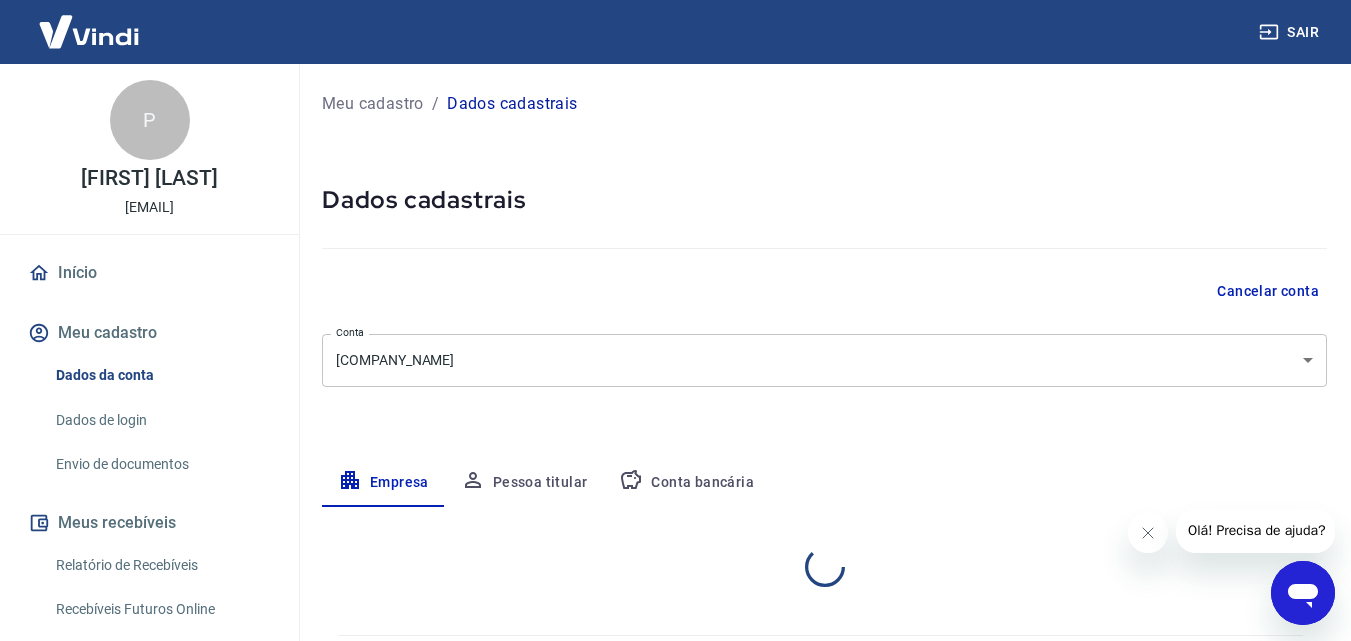 select on "RS" 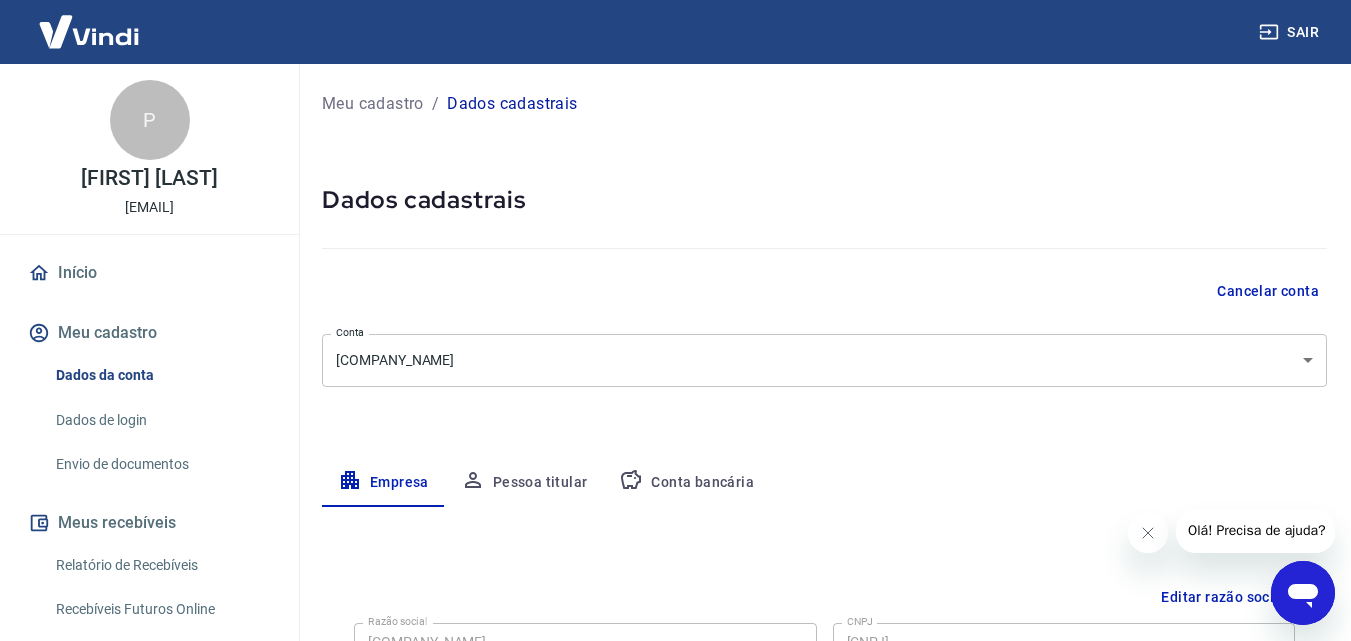scroll, scrollTop: 99, scrollLeft: 0, axis: vertical 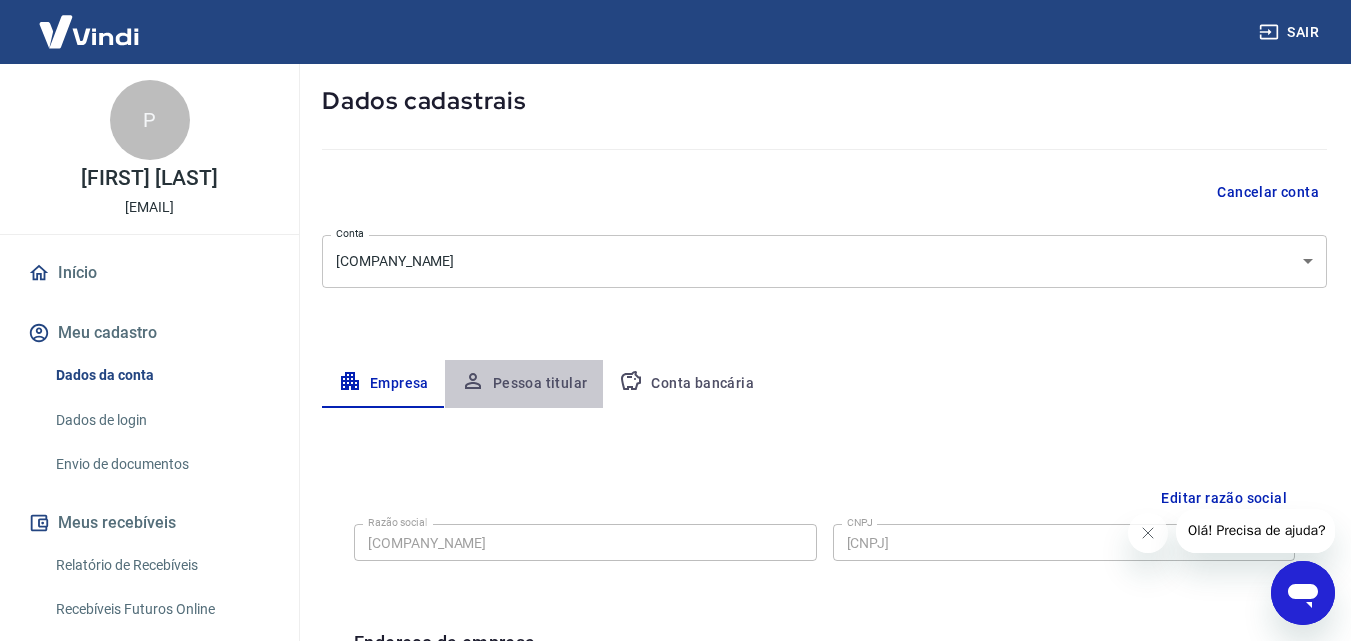 click on "Pessoa titular" at bounding box center (524, 384) 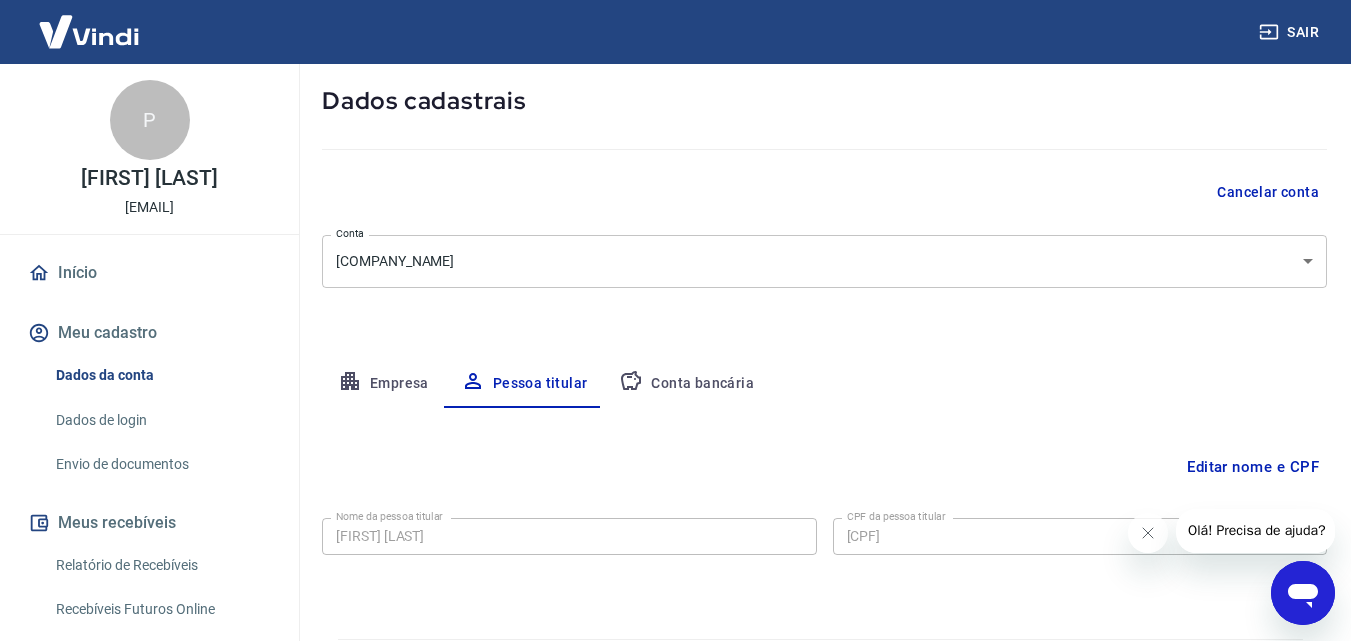 scroll, scrollTop: 159, scrollLeft: 0, axis: vertical 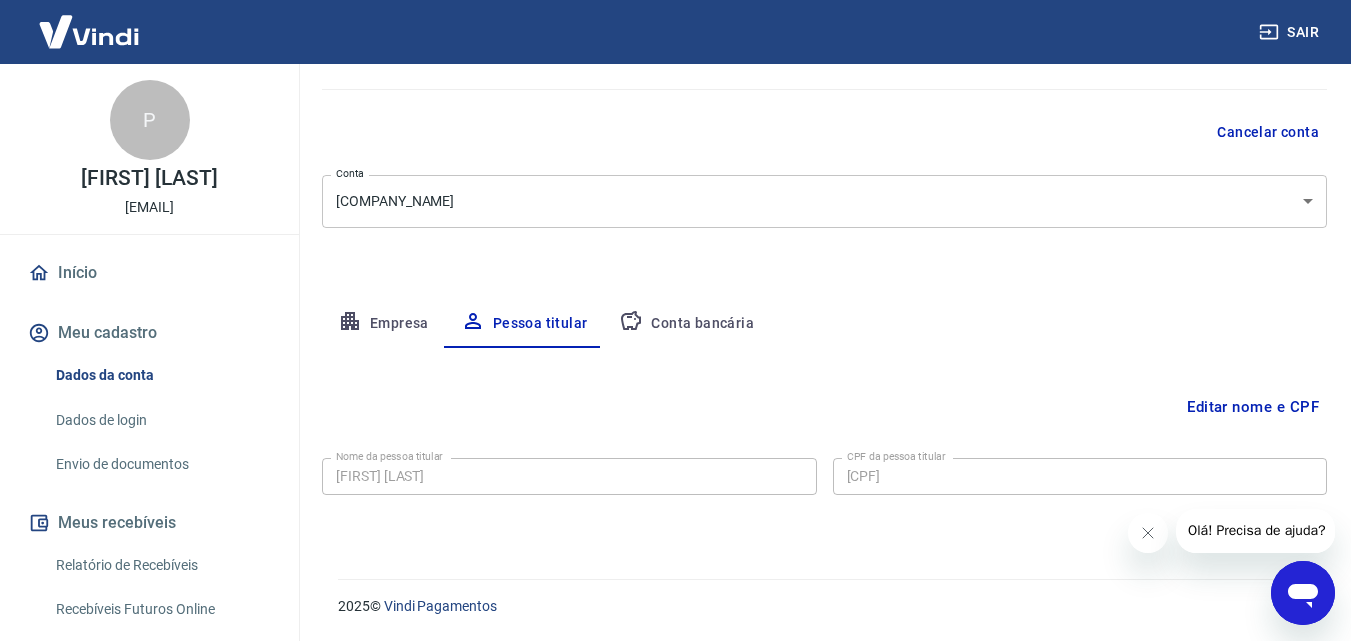 click on "Nome da pessoa titular [FIRST] [LAST] Nome da pessoa titular CPF da pessoa titular [CPF] CPF da pessoa titular" at bounding box center (824, 474) 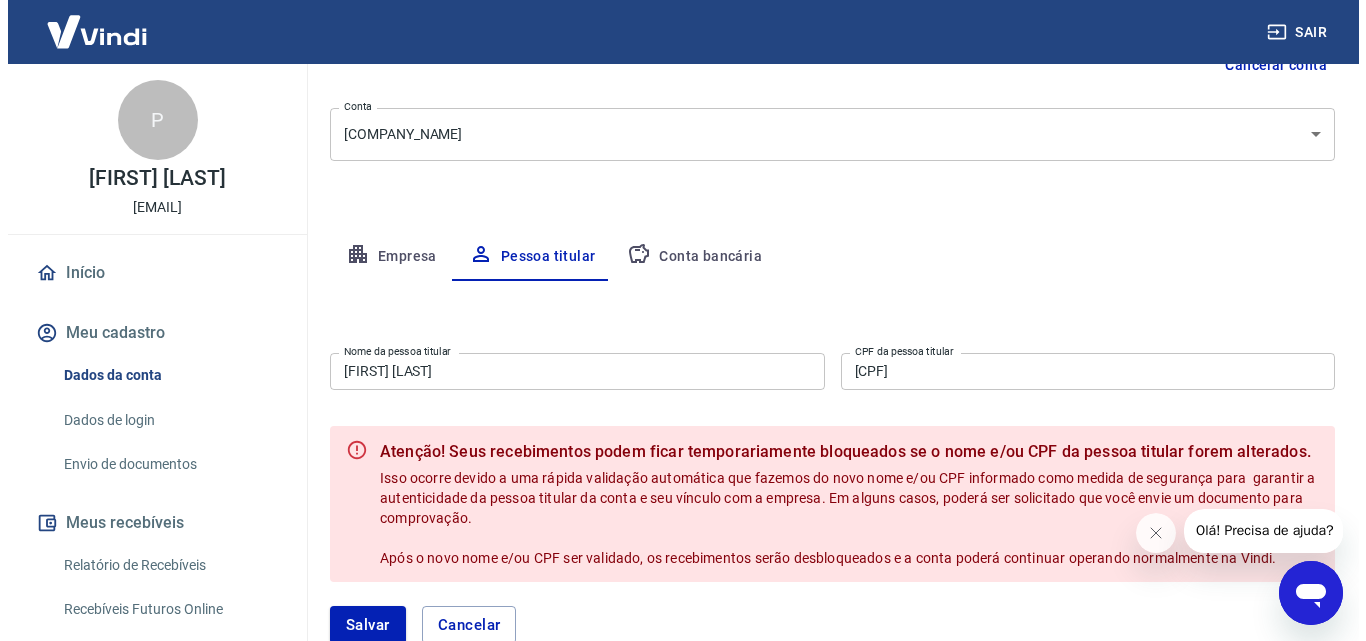 scroll, scrollTop: 232, scrollLeft: 0, axis: vertical 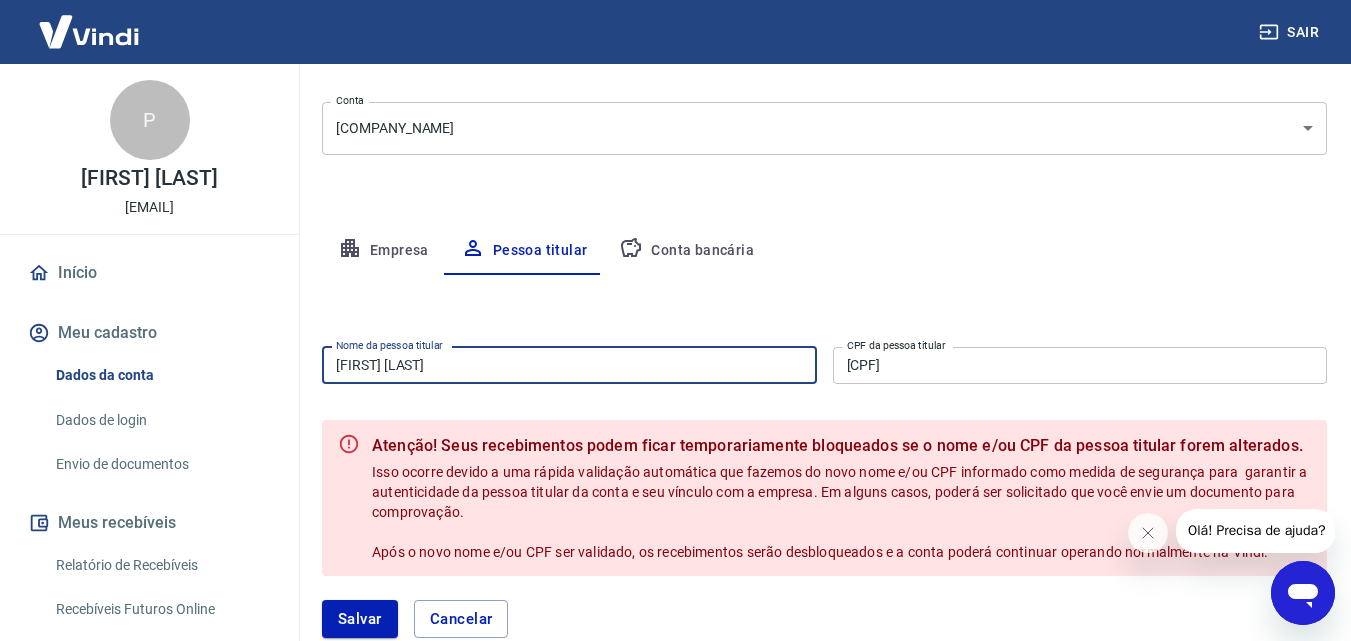 click on "[FIRST] [LAST]" at bounding box center [569, 365] 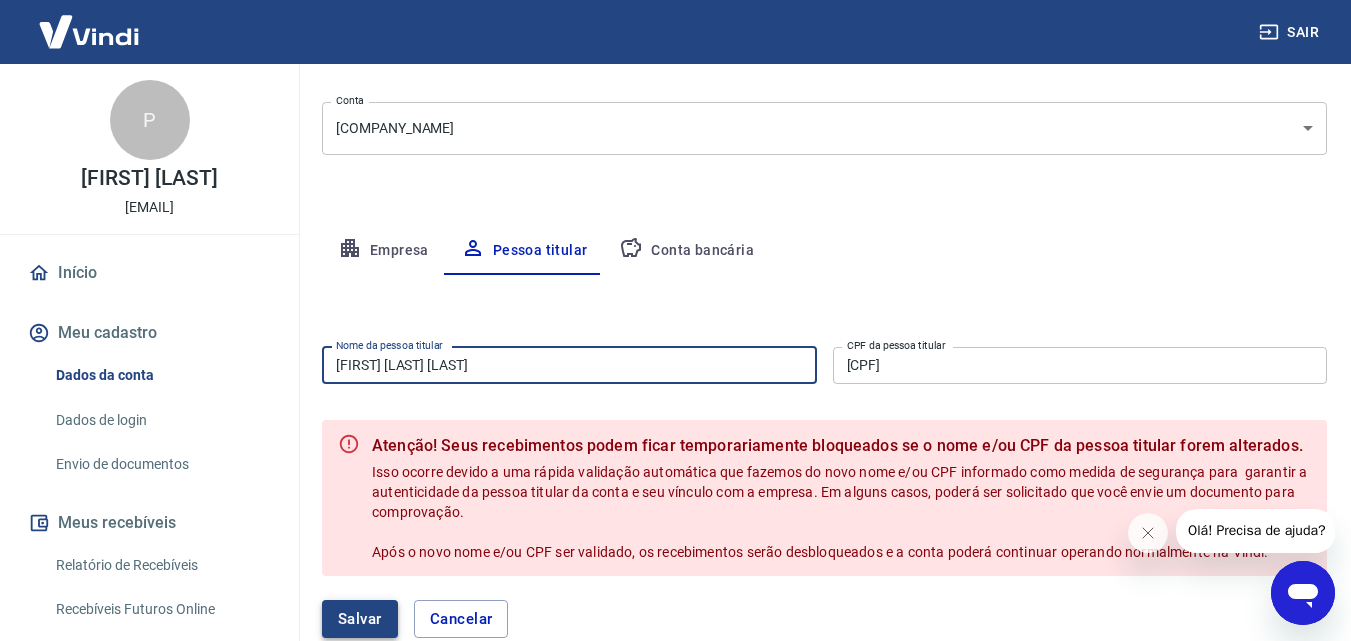 type on "[FIRST] [LAST] [LAST]" 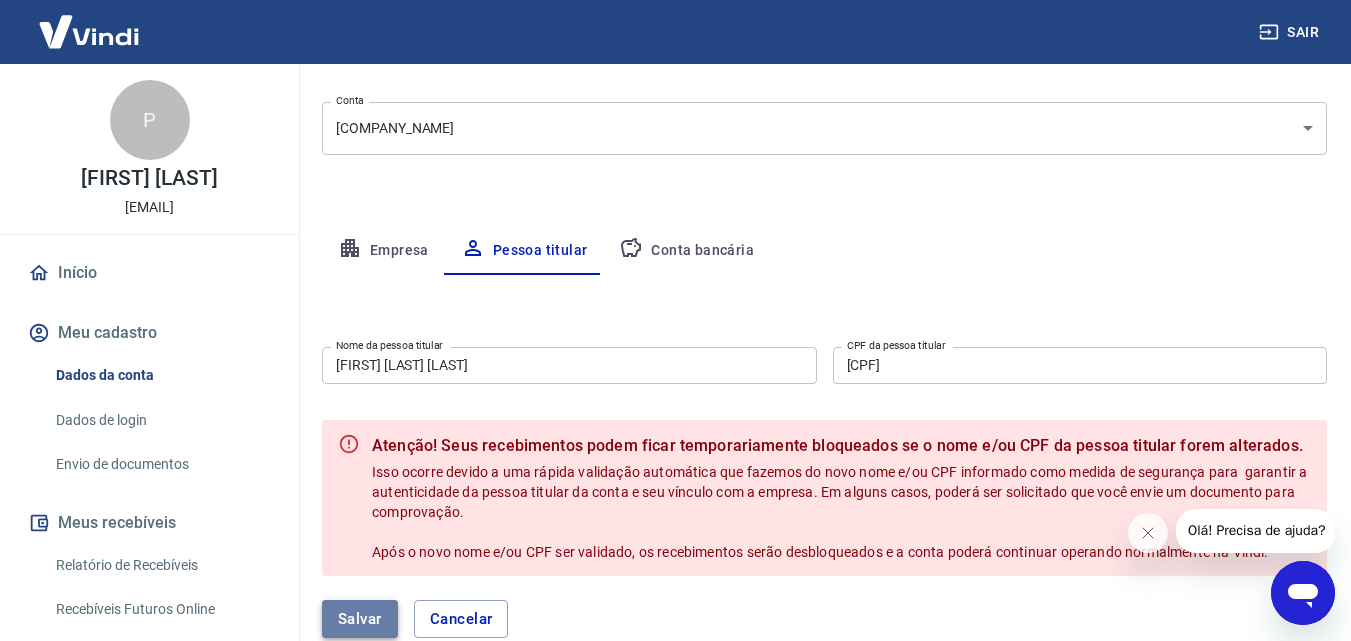 click on "Salvar" at bounding box center [360, 619] 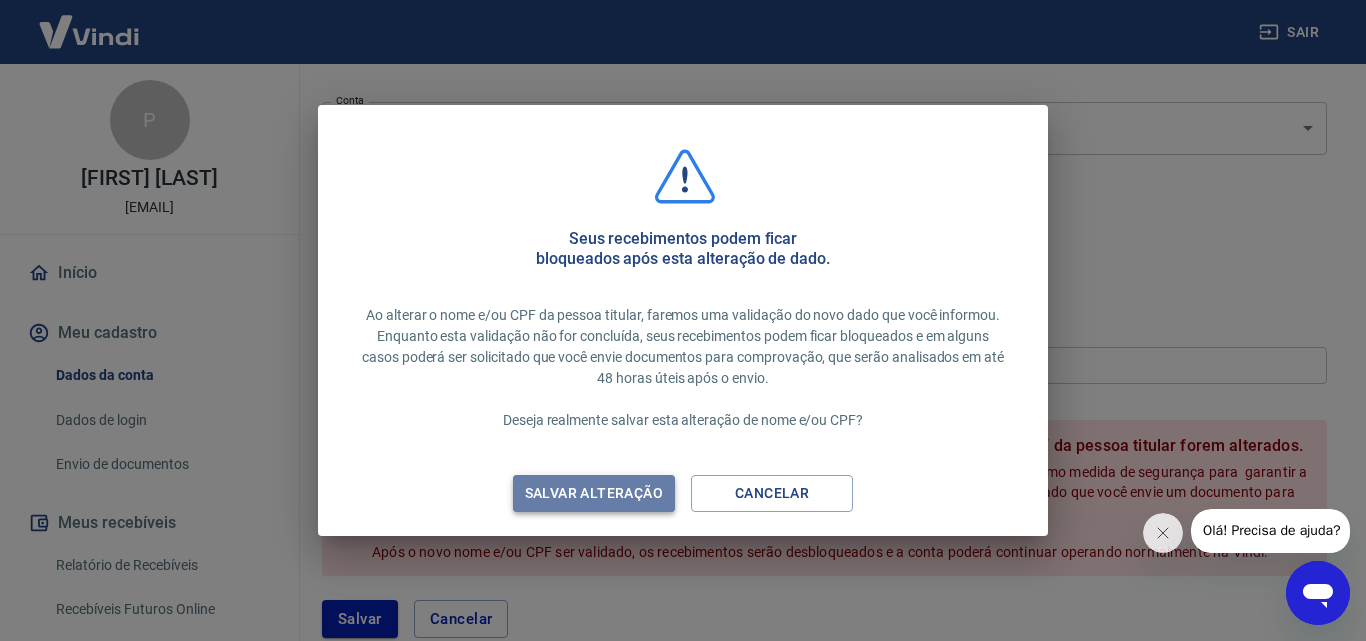 click on "Salvar alteração" at bounding box center (594, 493) 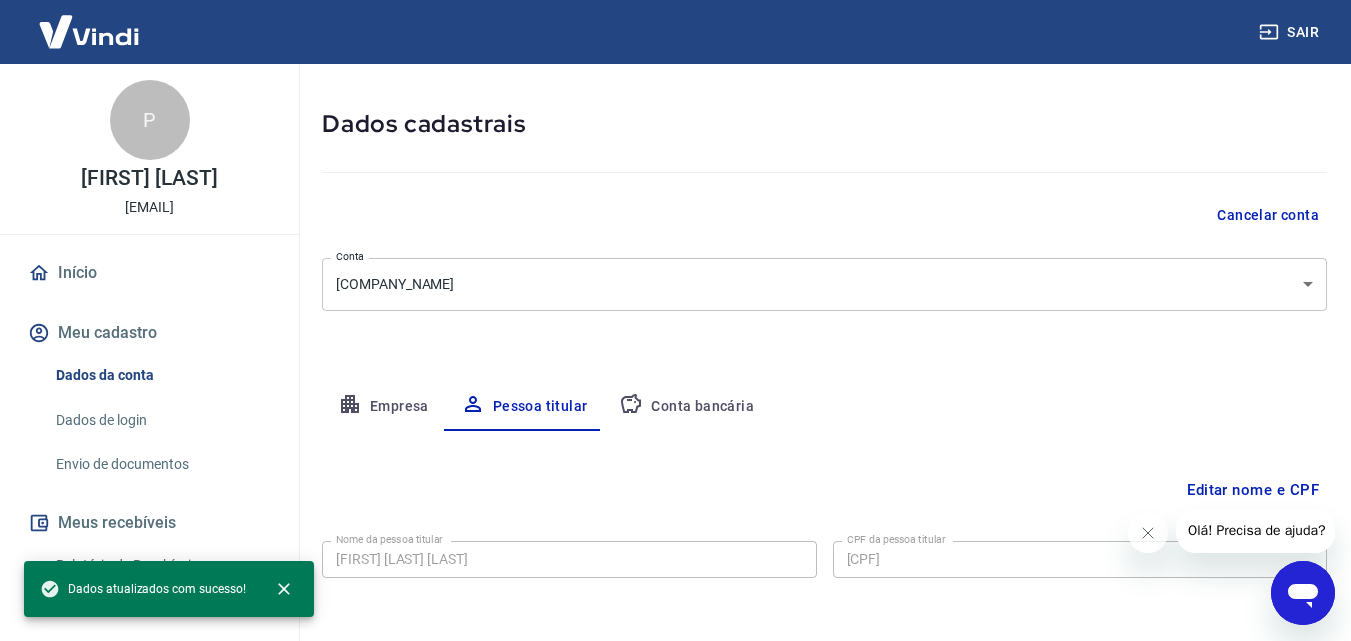 scroll, scrollTop: 159, scrollLeft: 0, axis: vertical 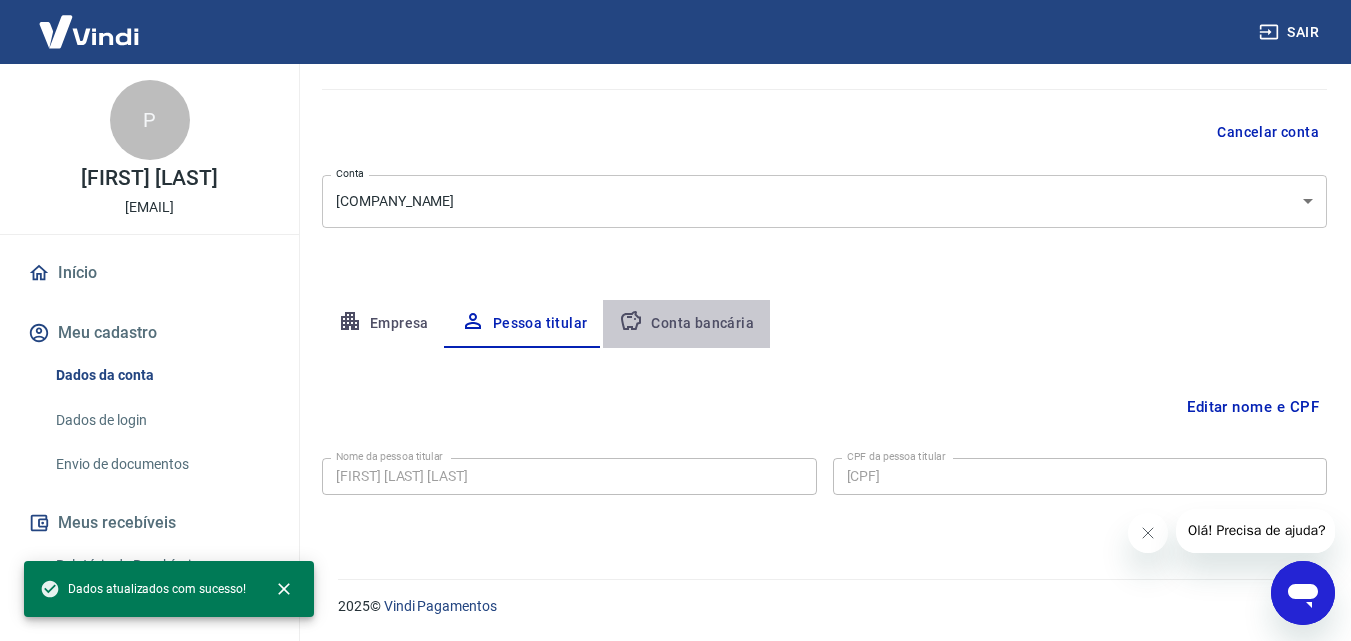 click on "Conta bancária" at bounding box center (686, 324) 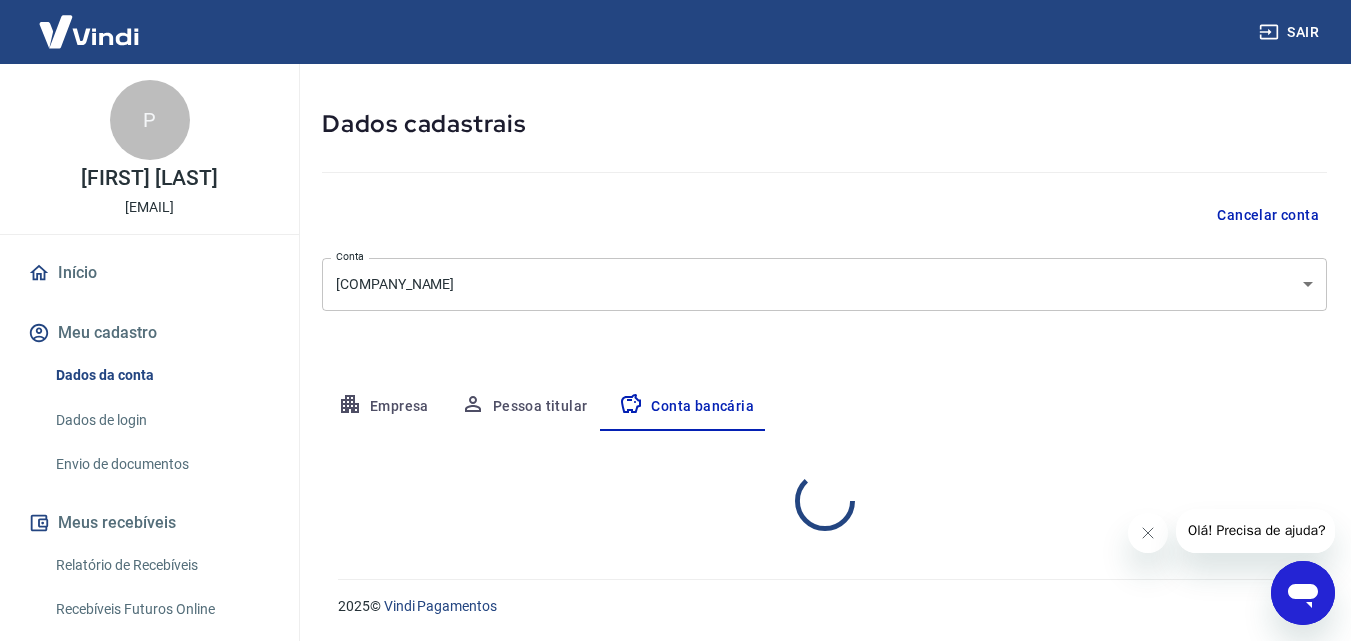 select on "1" 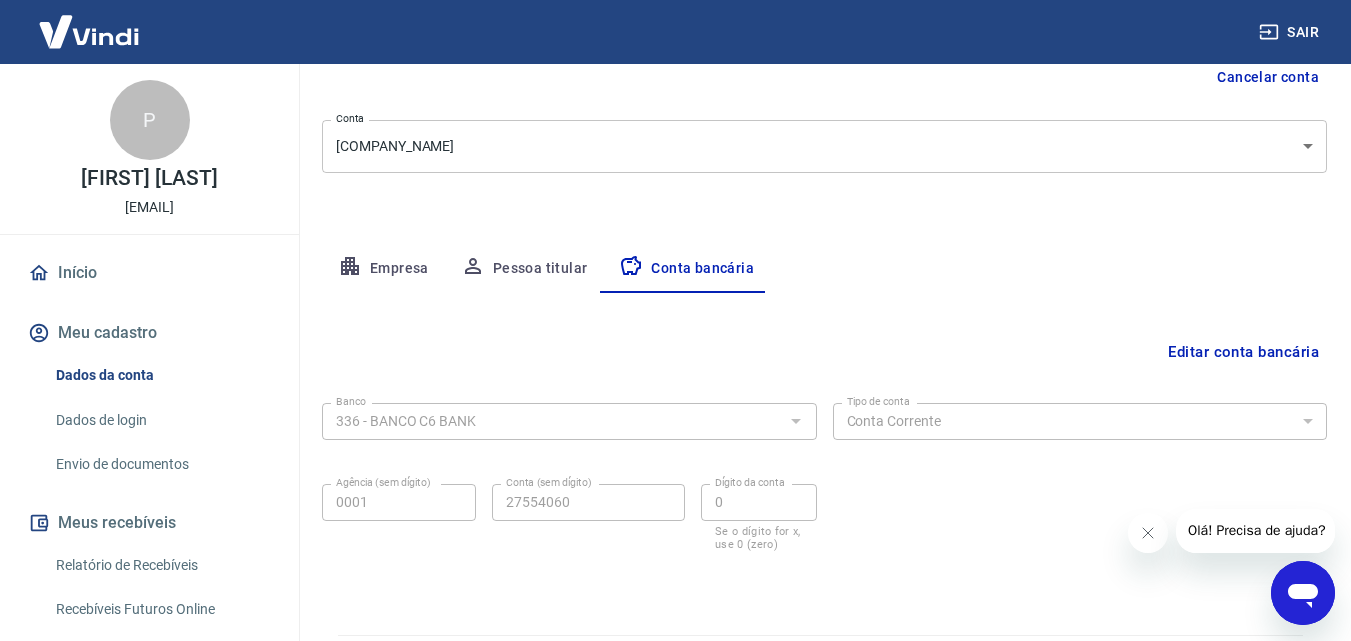 scroll, scrollTop: 216, scrollLeft: 0, axis: vertical 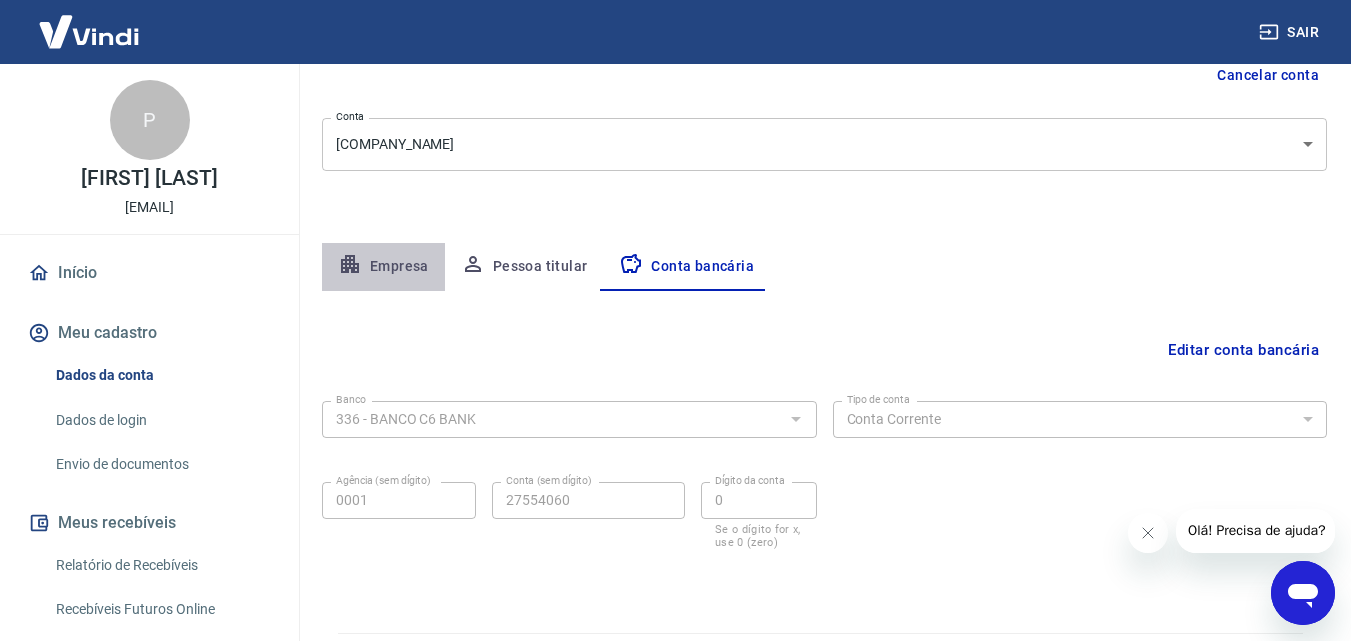 click on "Empresa" at bounding box center [383, 267] 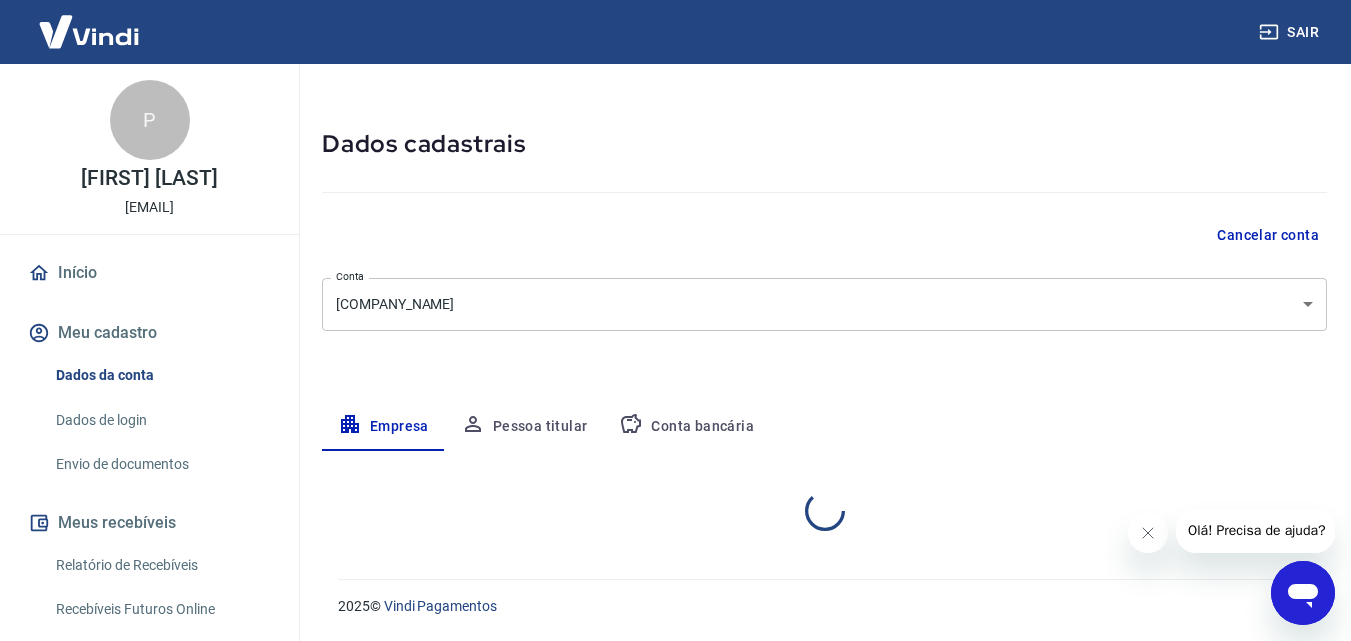 select on "RS" 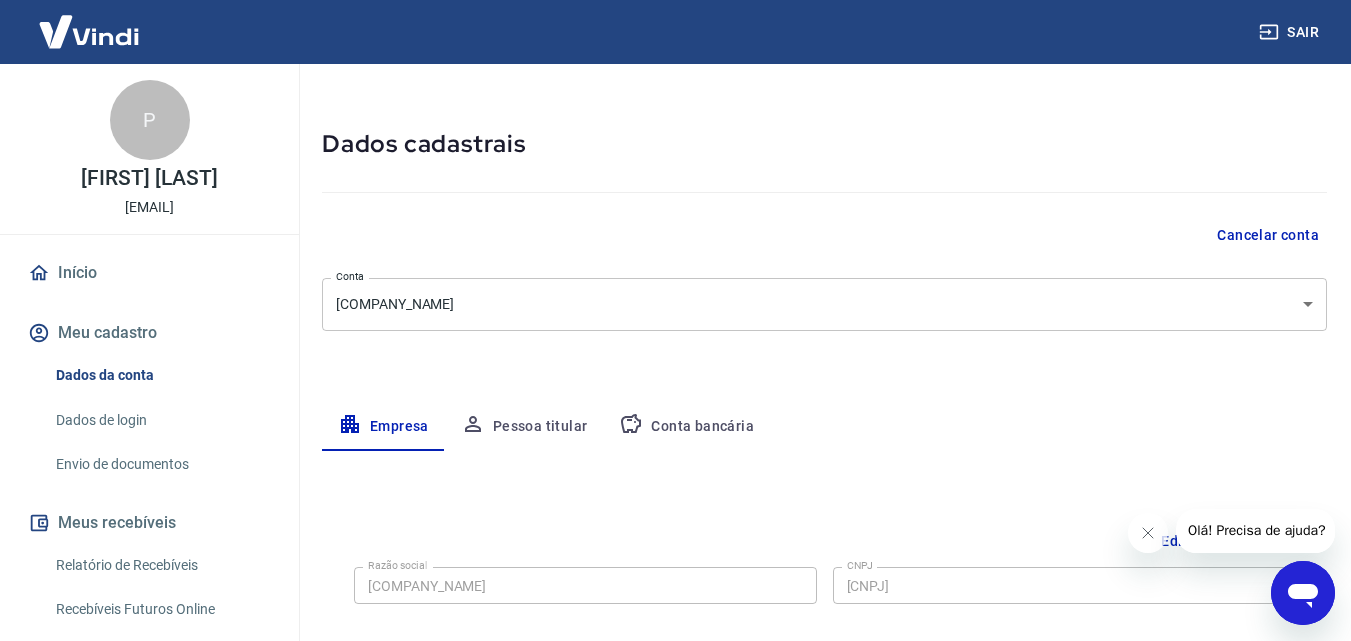 scroll, scrollTop: 216, scrollLeft: 0, axis: vertical 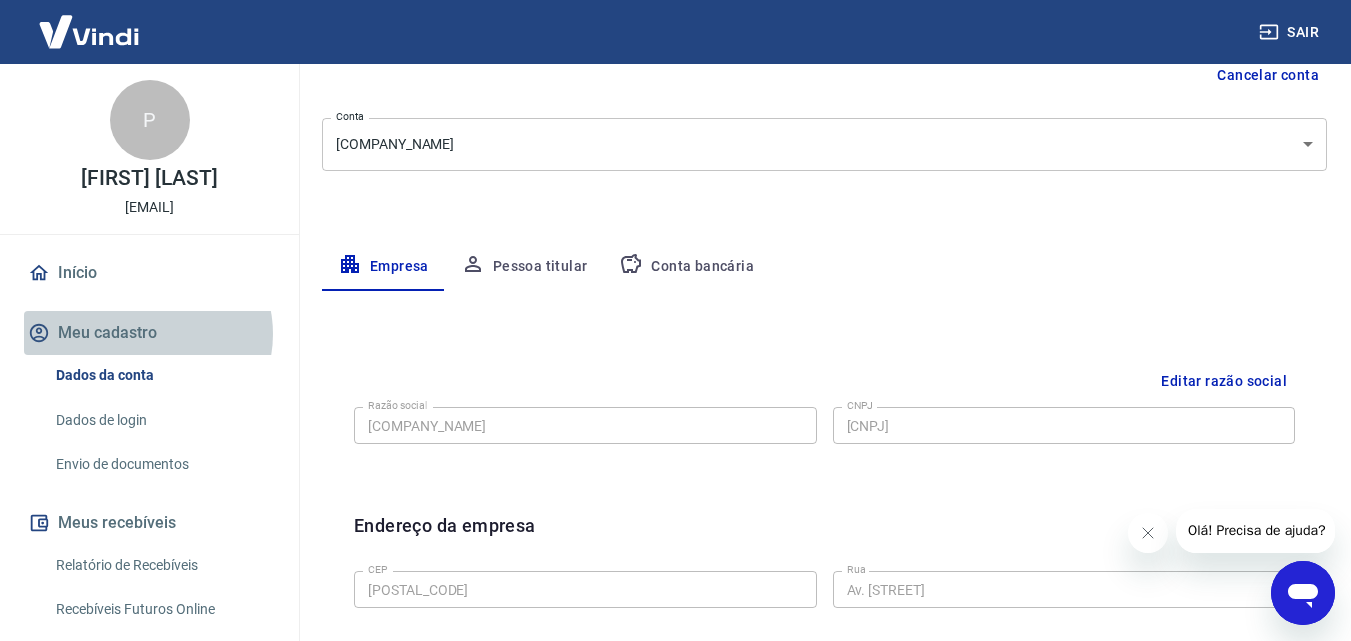 click on "Meu cadastro" at bounding box center [149, 333] 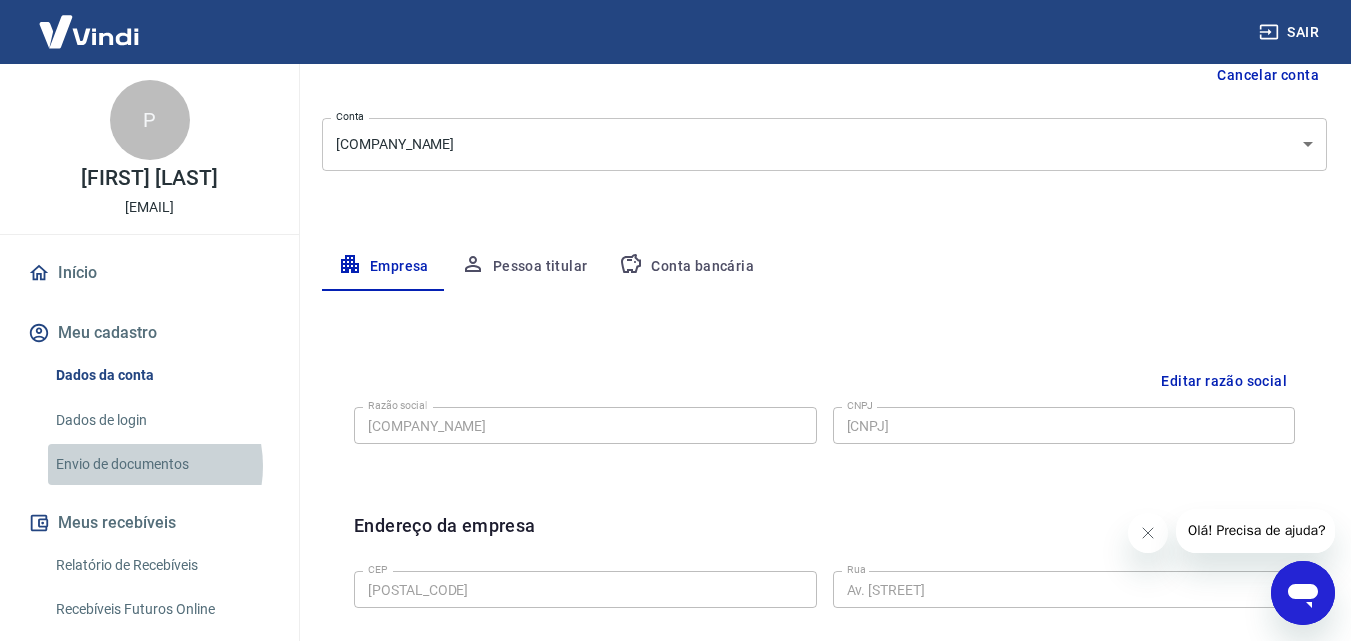 click on "Envio de documentos" at bounding box center (161, 464) 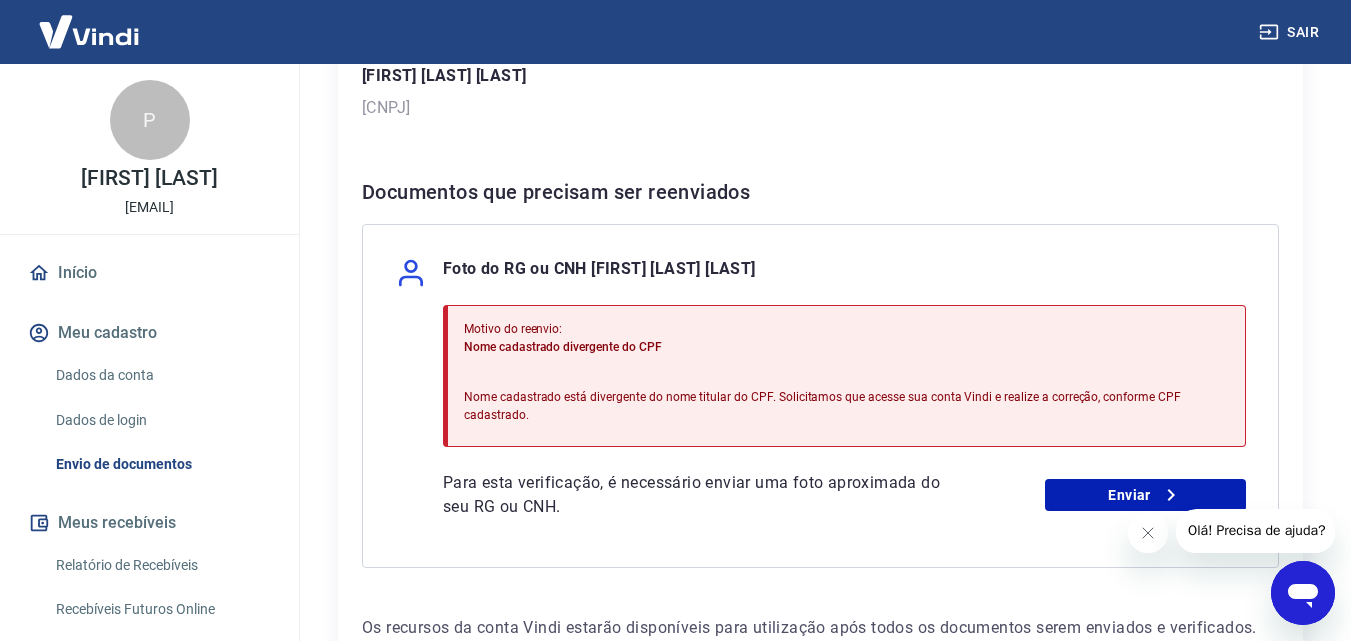 scroll, scrollTop: 340, scrollLeft: 0, axis: vertical 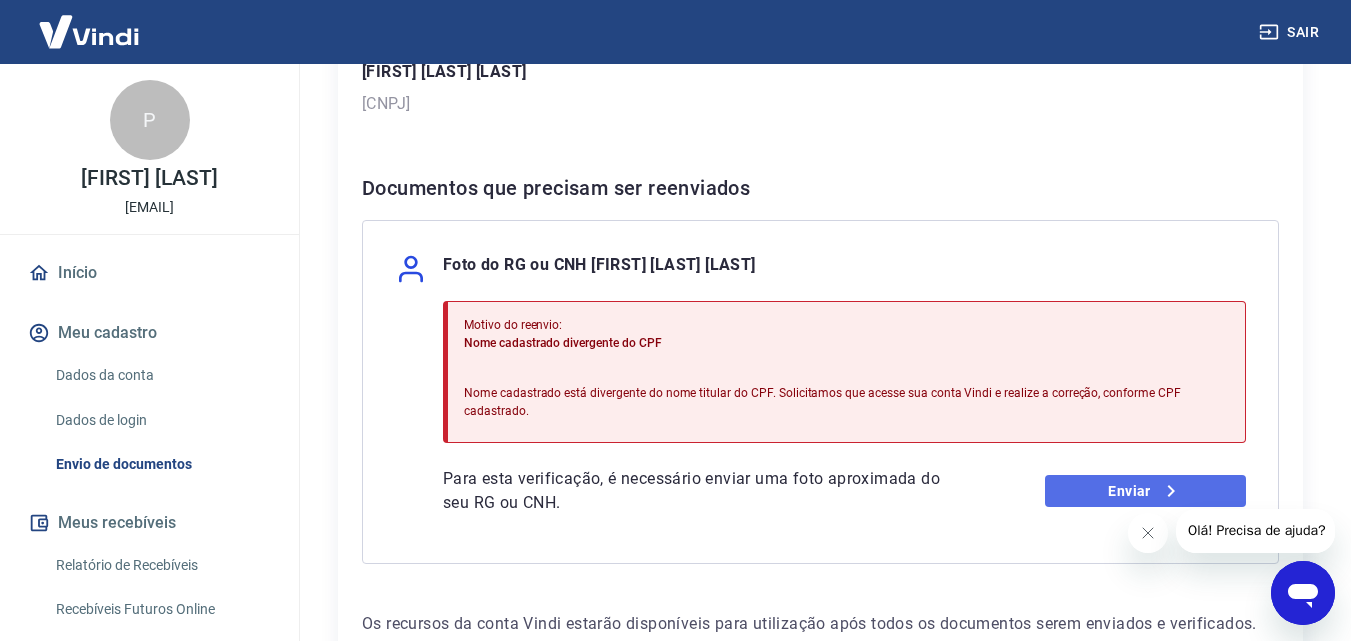click on "Enviar" at bounding box center [1145, 491] 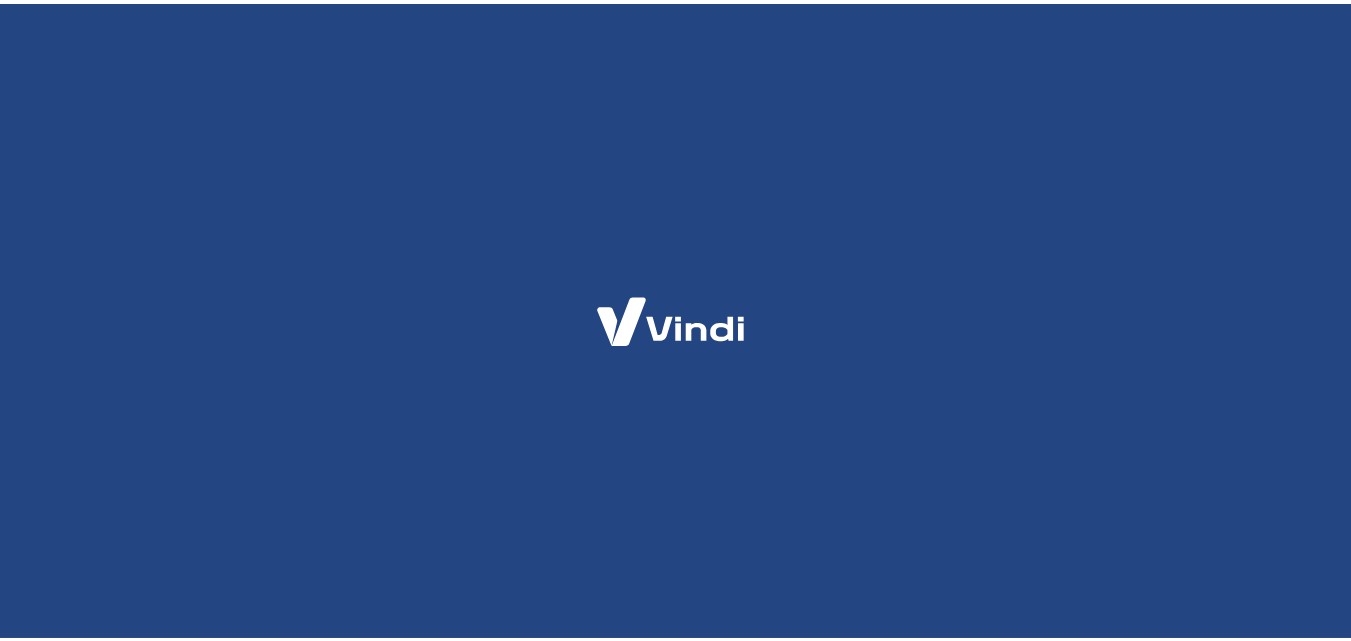 scroll, scrollTop: 0, scrollLeft: 0, axis: both 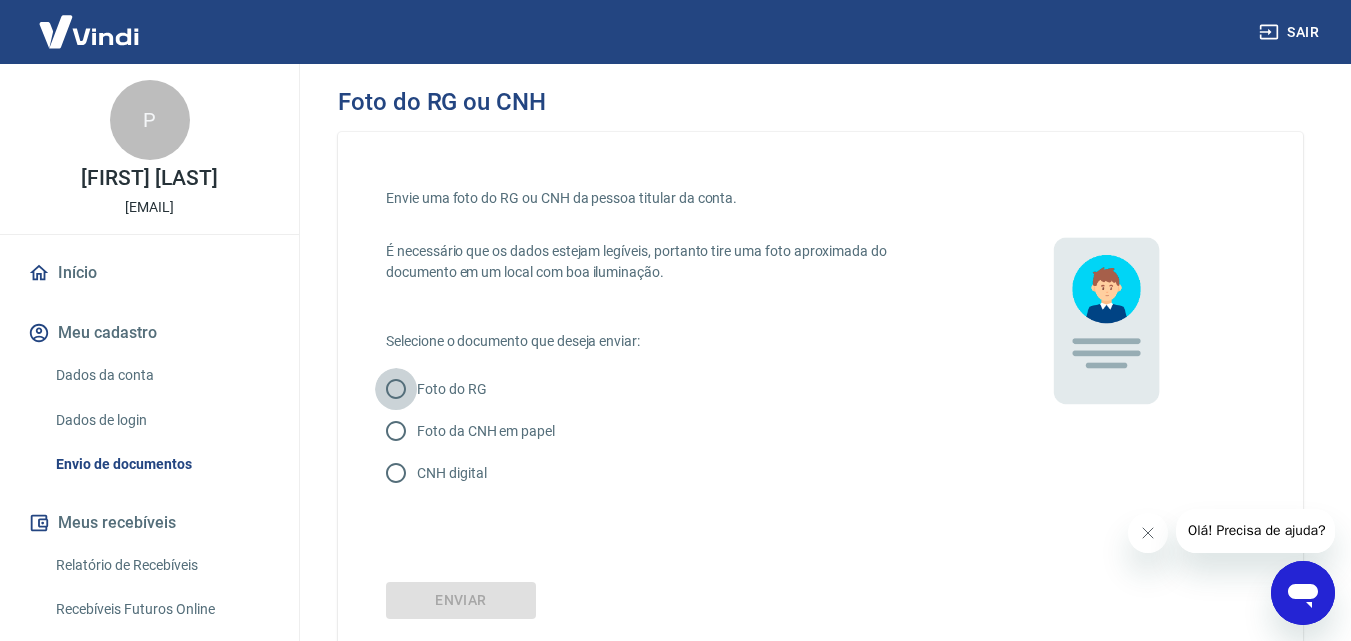 click on "Foto do RG" at bounding box center (396, 389) 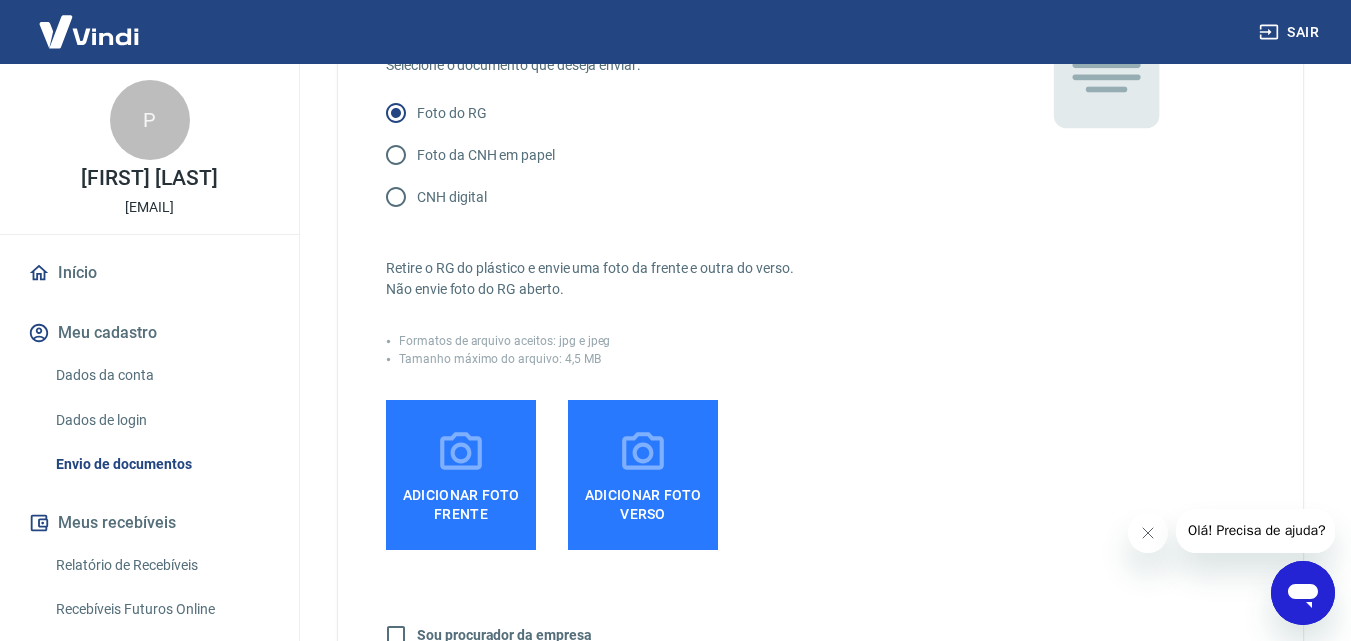 scroll, scrollTop: 277, scrollLeft: 0, axis: vertical 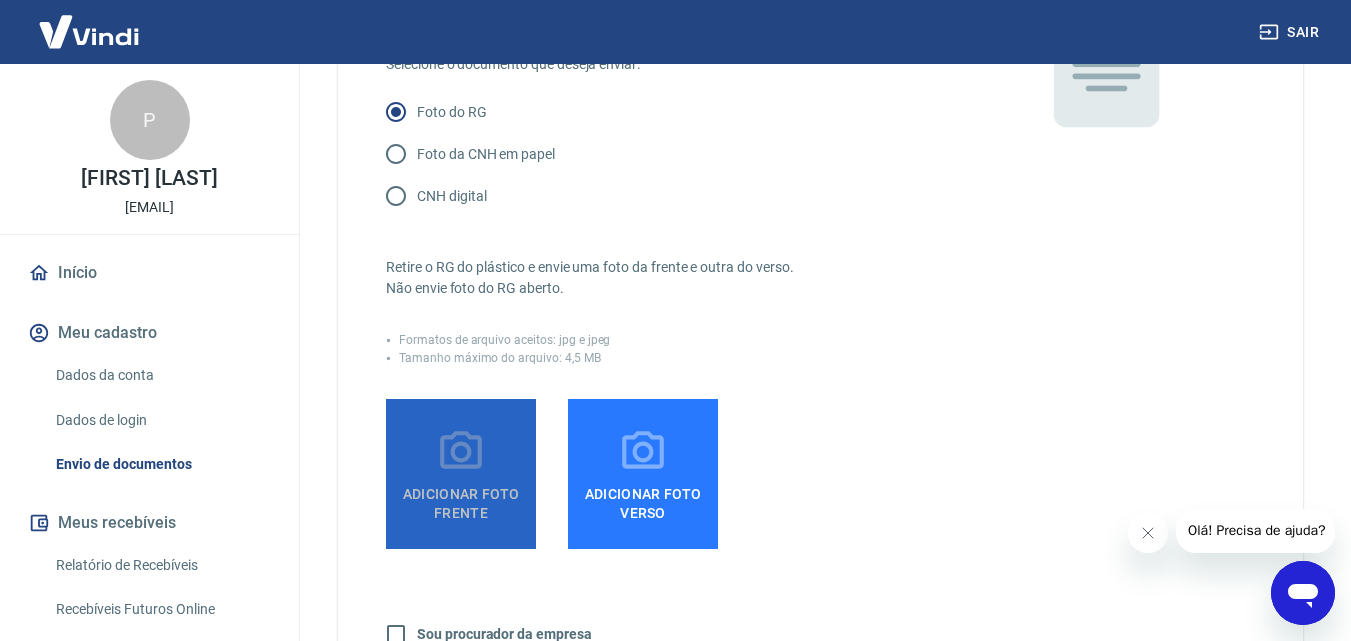 click on "Adicionar foto frente" at bounding box center [461, 499] 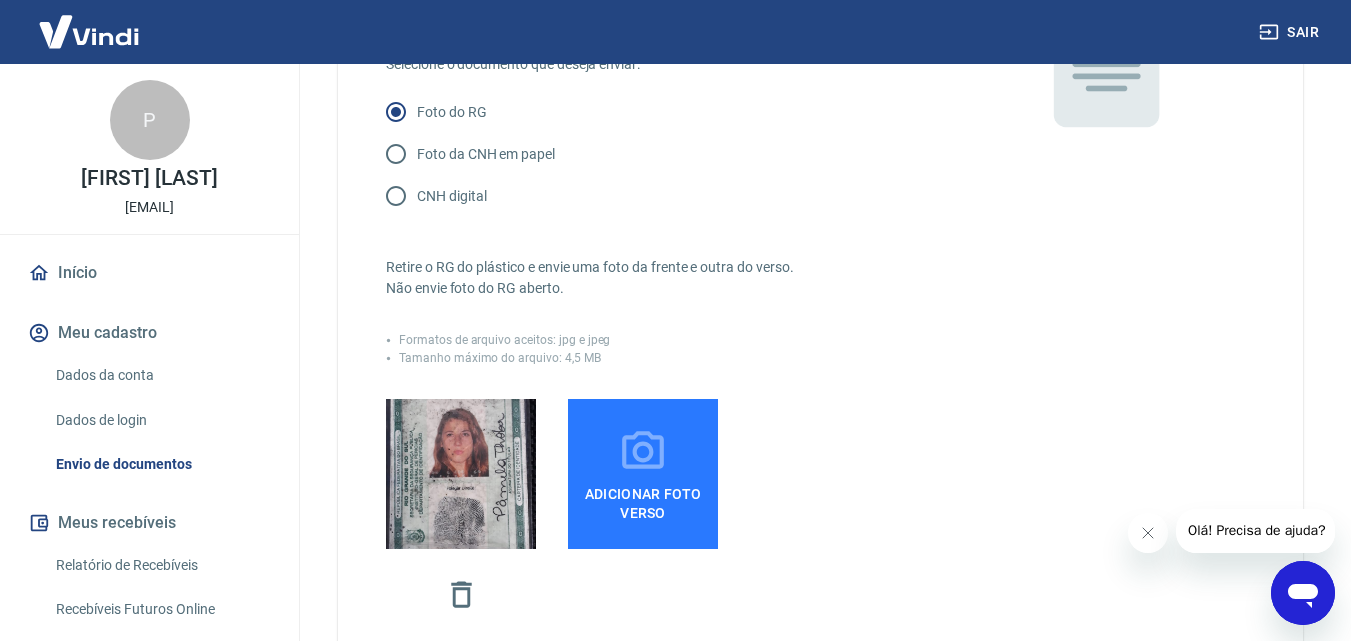 click on "Adicionar foto verso" at bounding box center (643, 474) 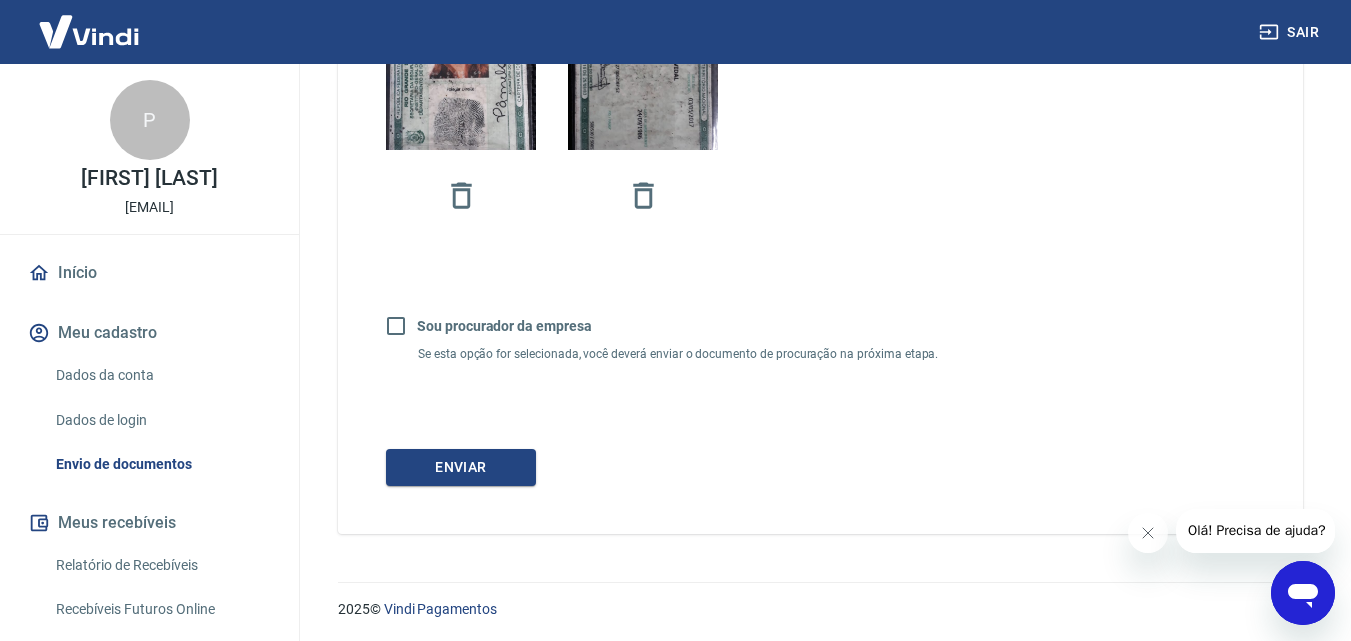scroll, scrollTop: 678, scrollLeft: 0, axis: vertical 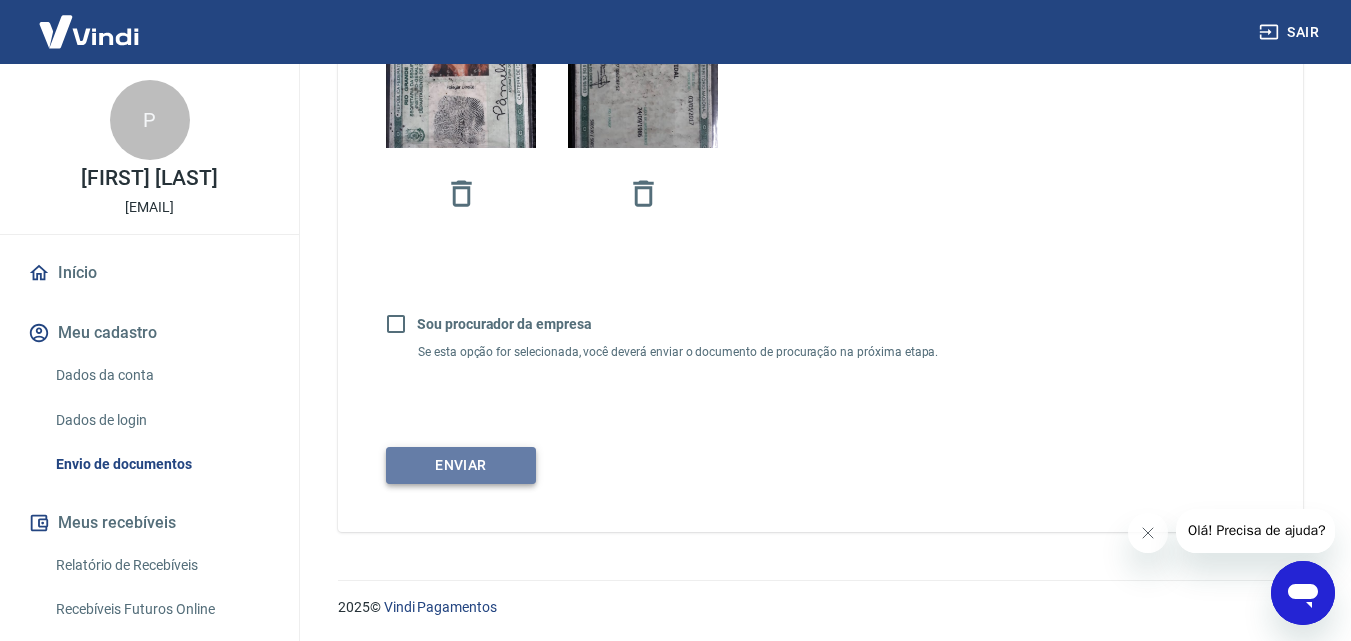 click on "Enviar" at bounding box center (461, 465) 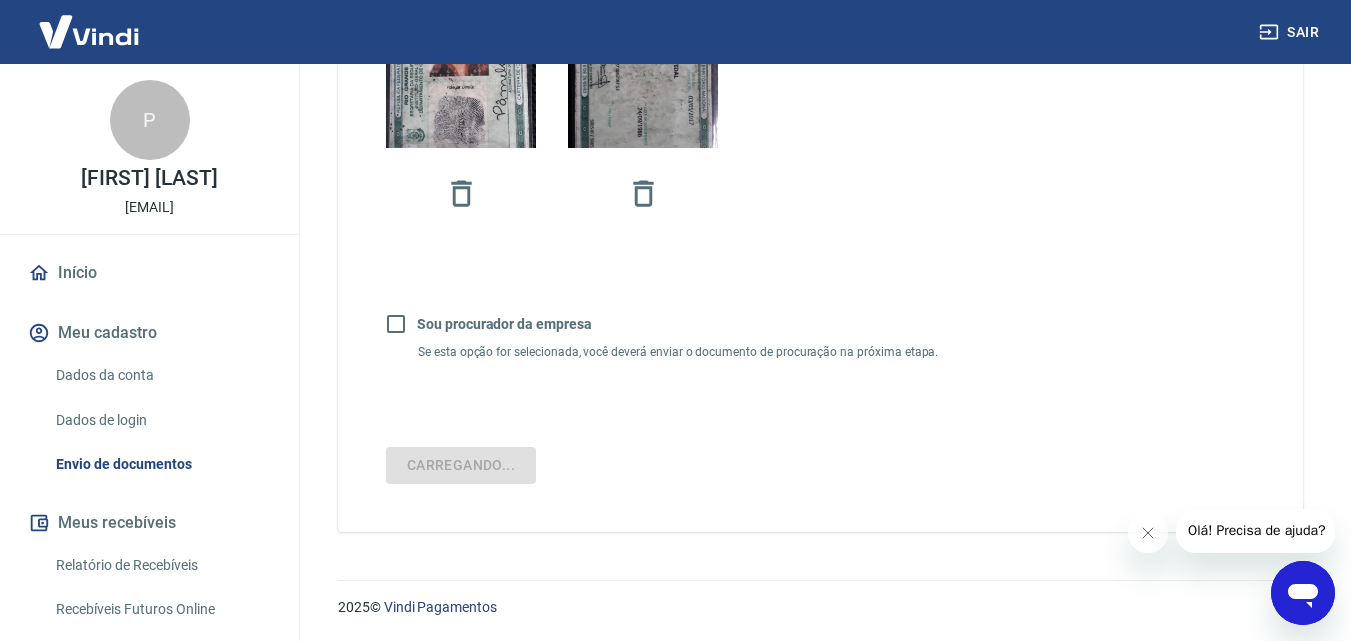scroll, scrollTop: 679, scrollLeft: 0, axis: vertical 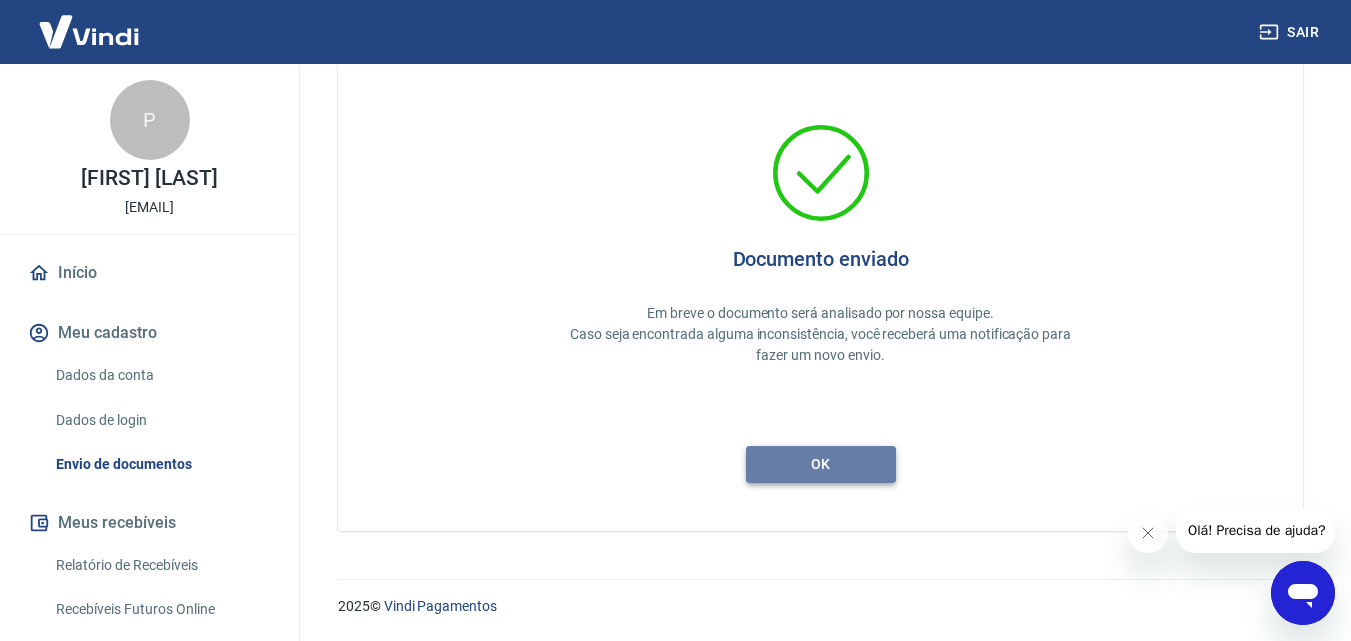 click on "ok" at bounding box center (821, 464) 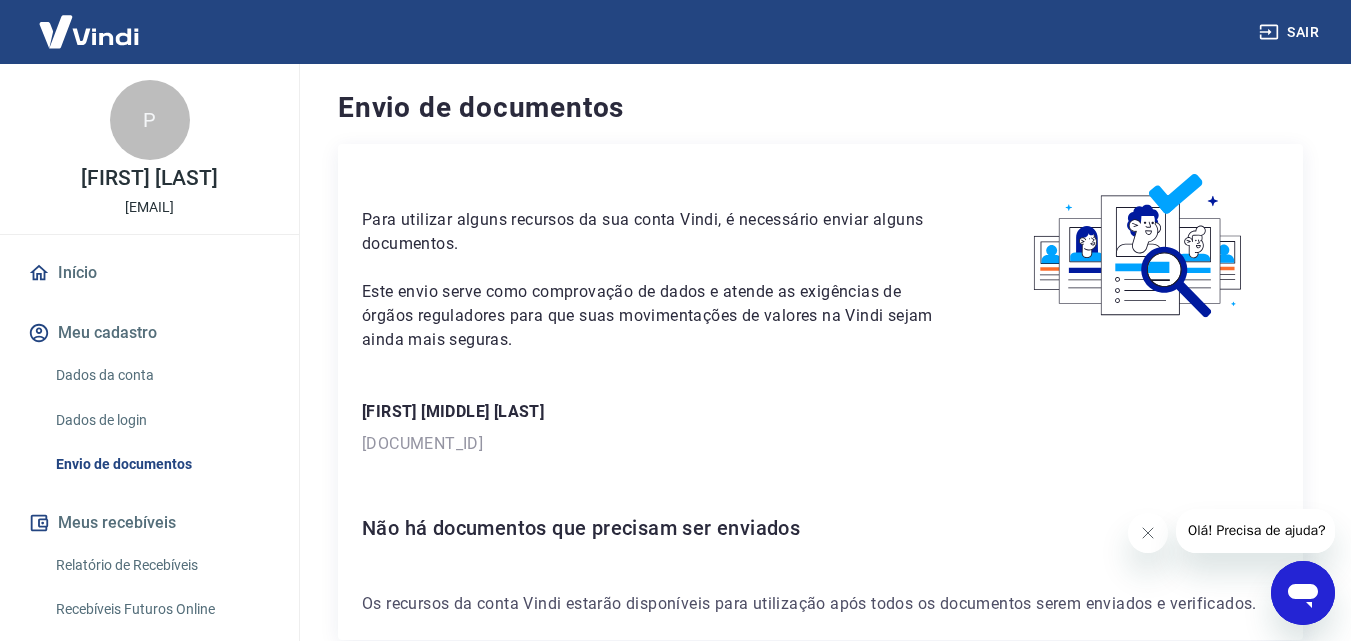scroll, scrollTop: 109, scrollLeft: 0, axis: vertical 